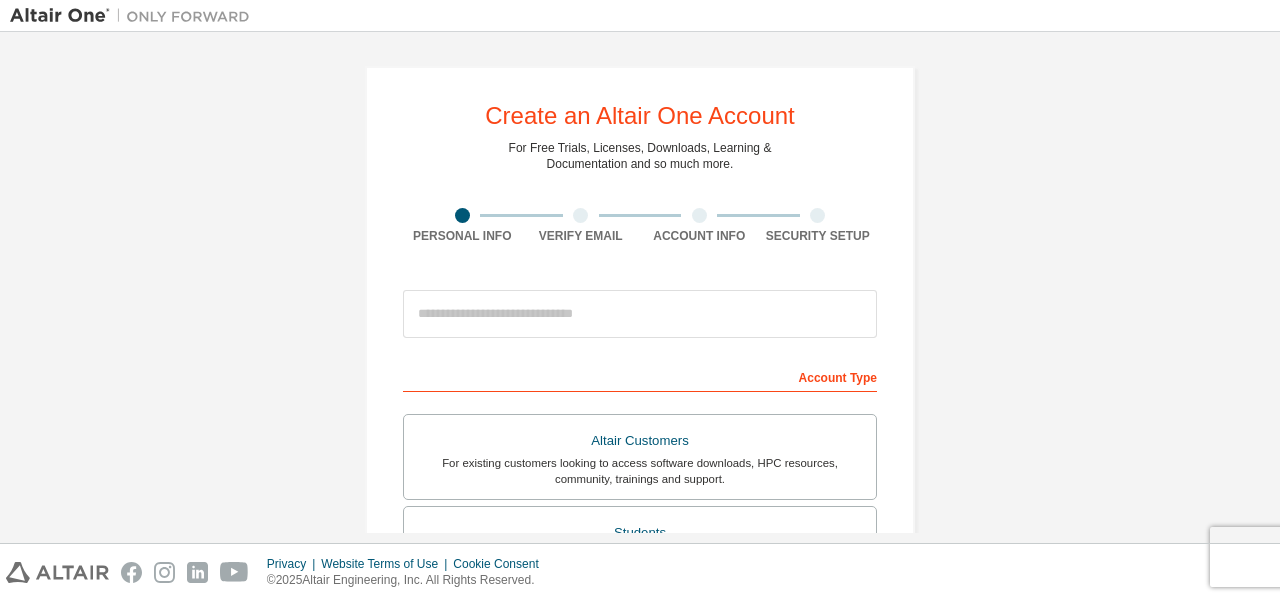 scroll, scrollTop: 0, scrollLeft: 0, axis: both 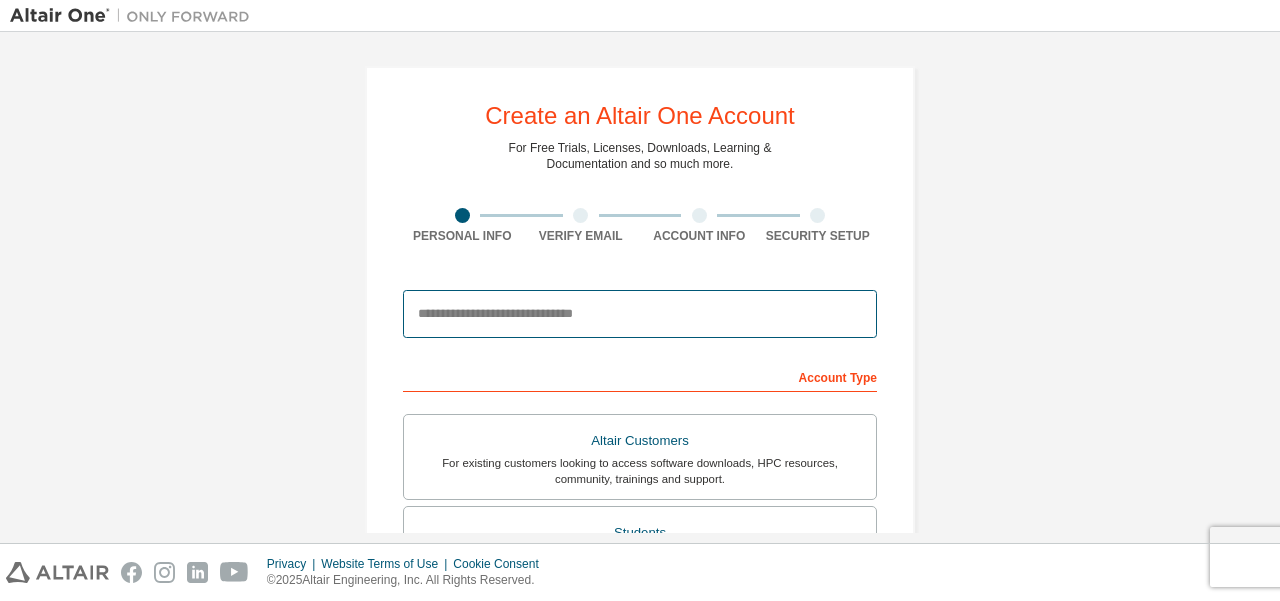 click at bounding box center [640, 314] 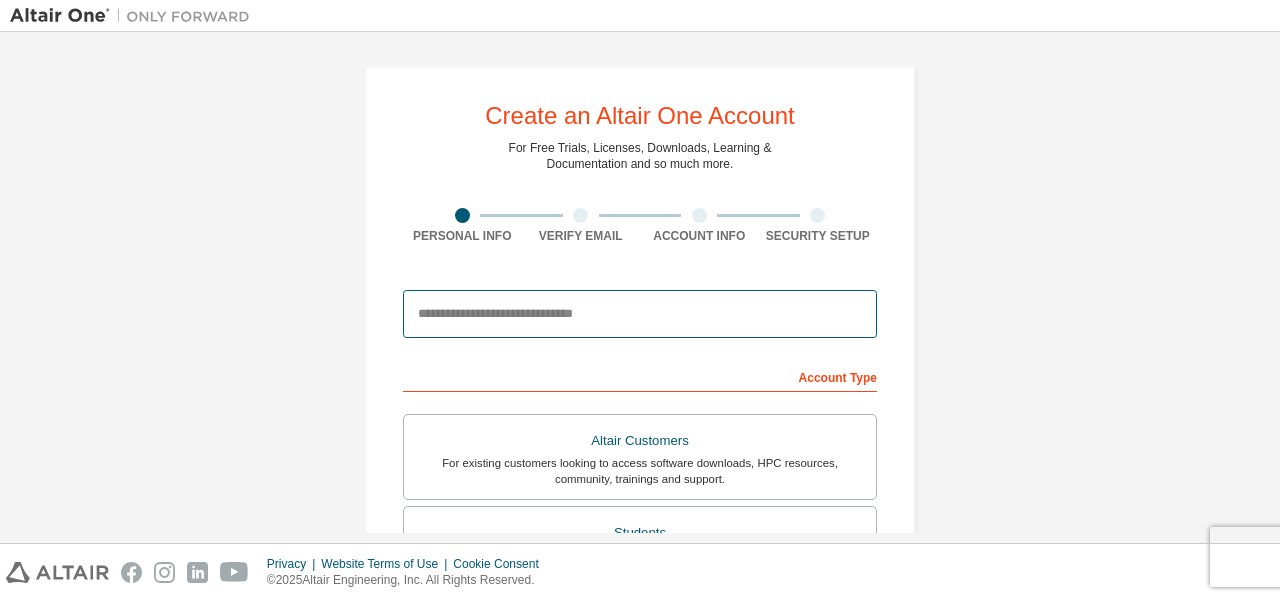 type on "**********" 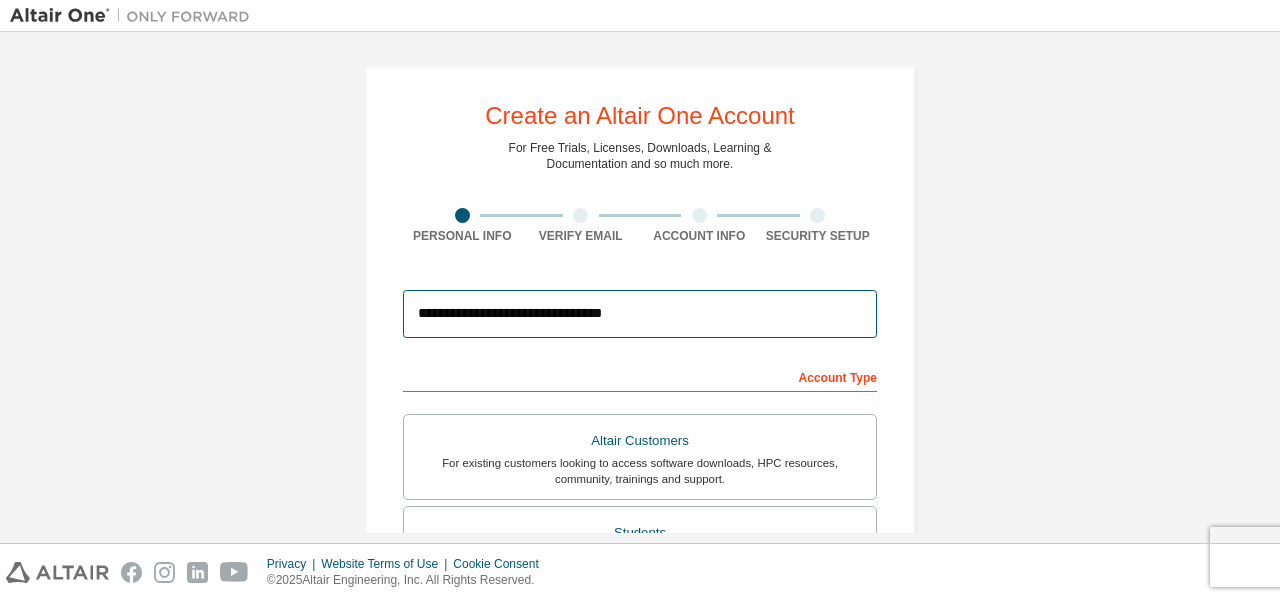 type on "*********" 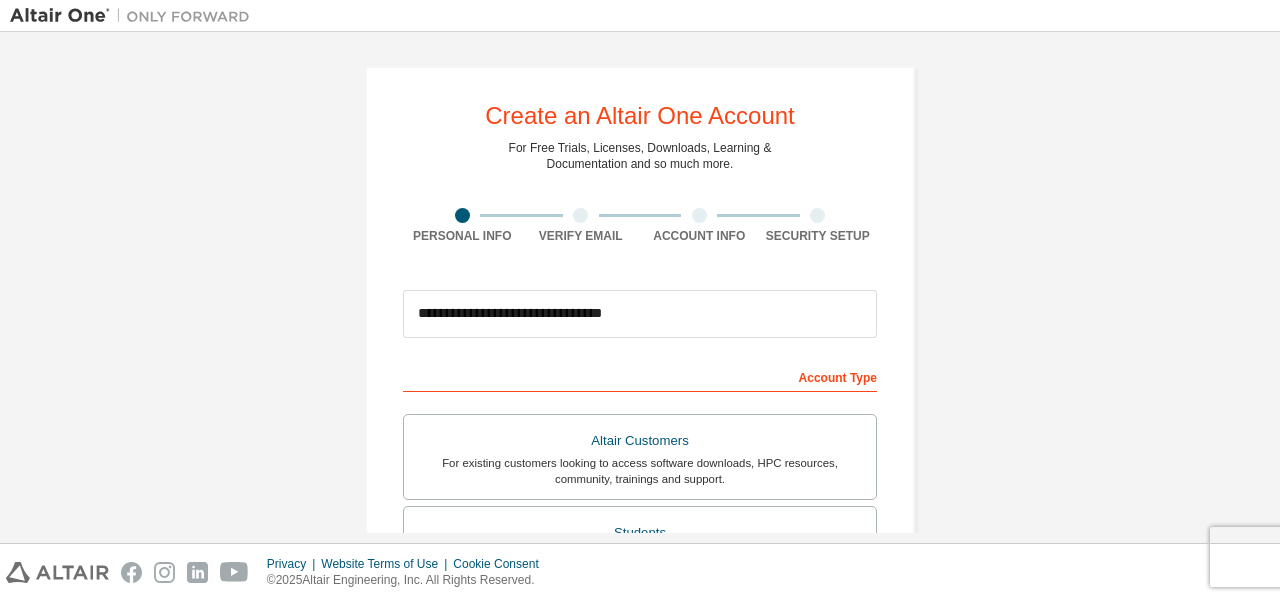 type on "**********" 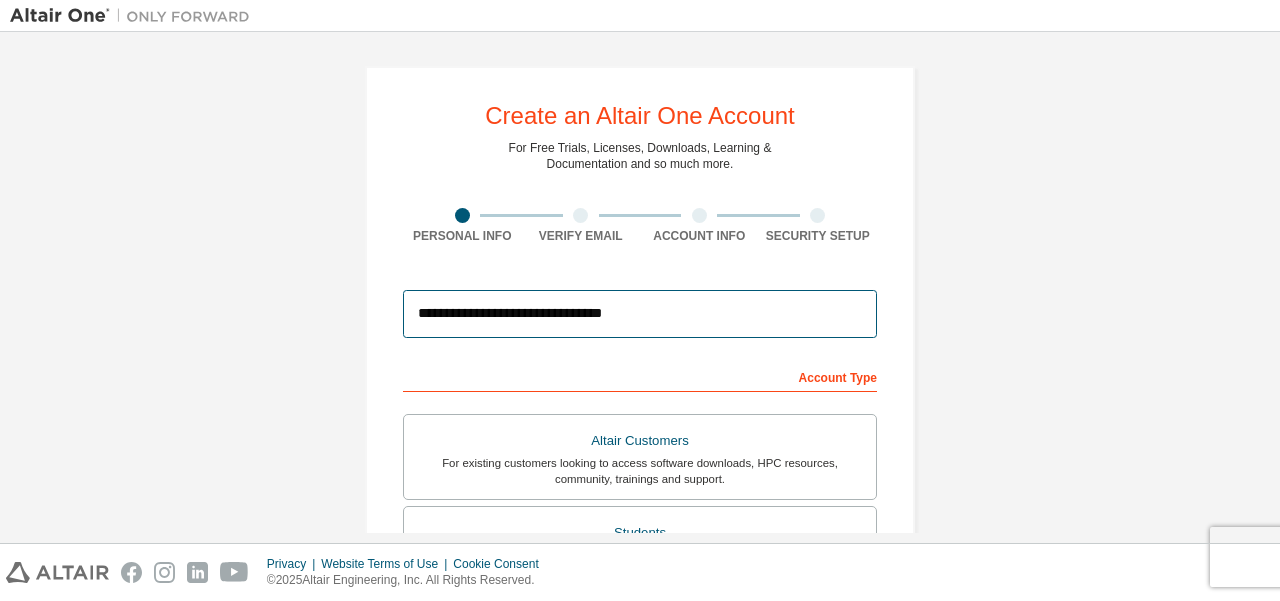 click on "**********" at bounding box center [640, 314] 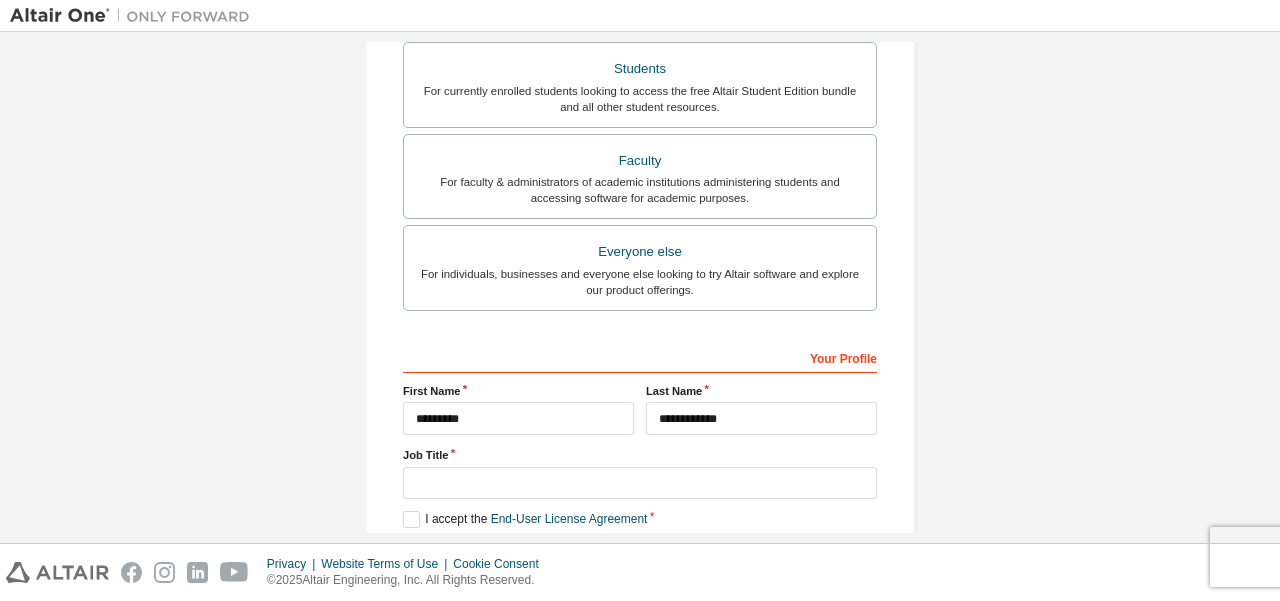 scroll, scrollTop: 562, scrollLeft: 0, axis: vertical 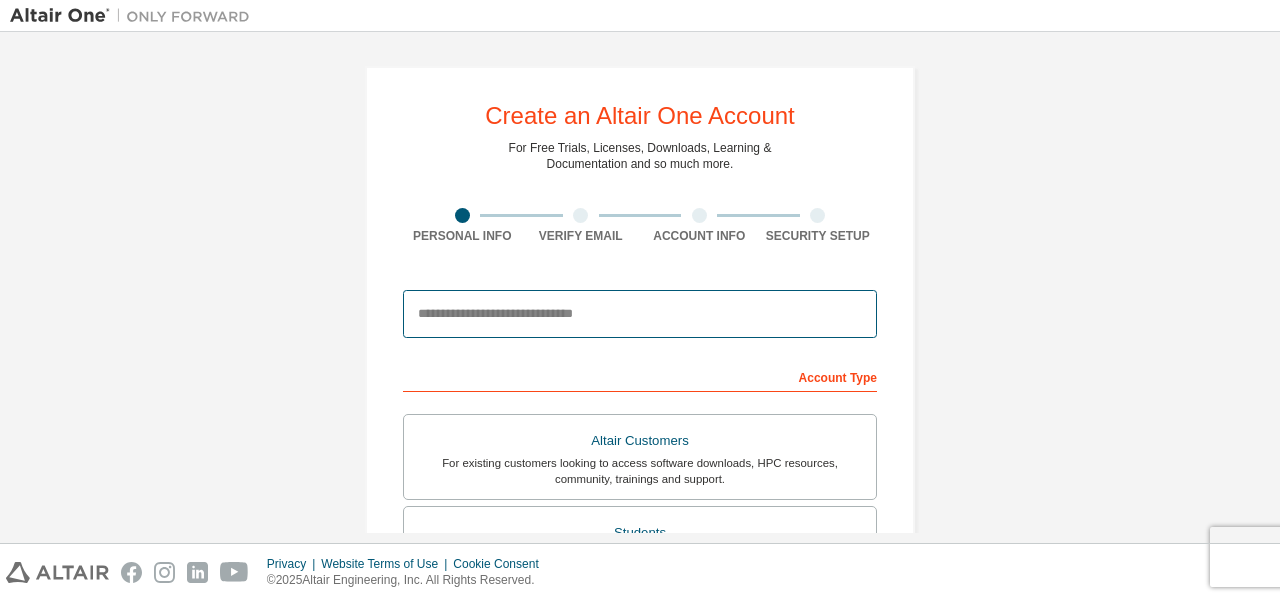 click at bounding box center (640, 314) 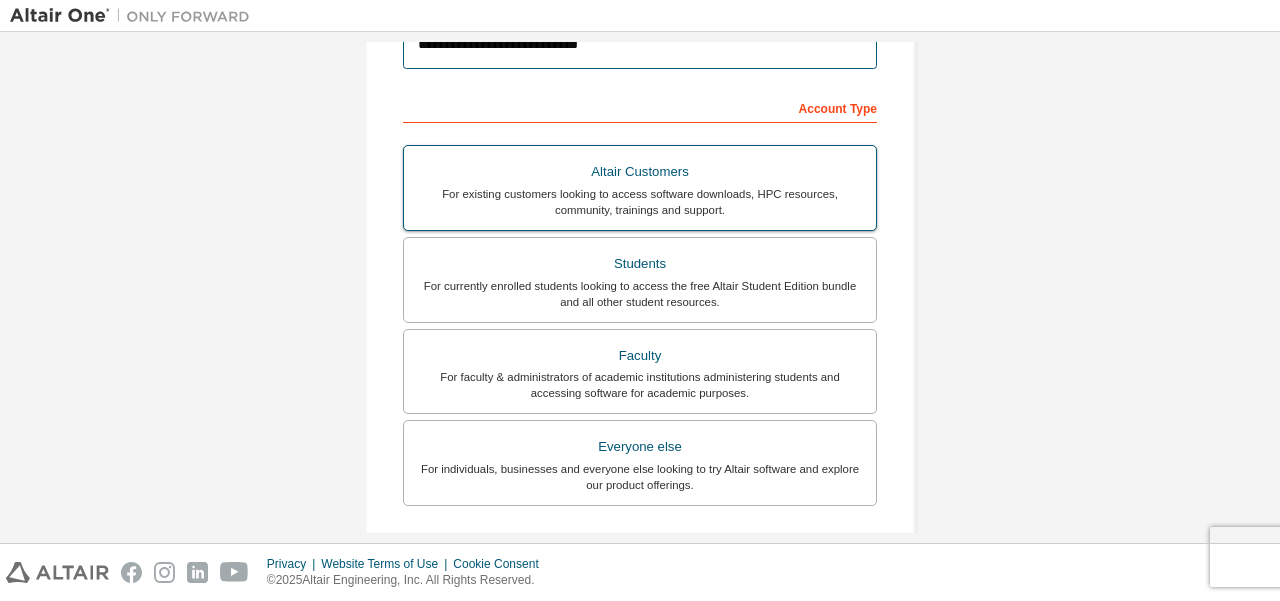 scroll, scrollTop: 300, scrollLeft: 0, axis: vertical 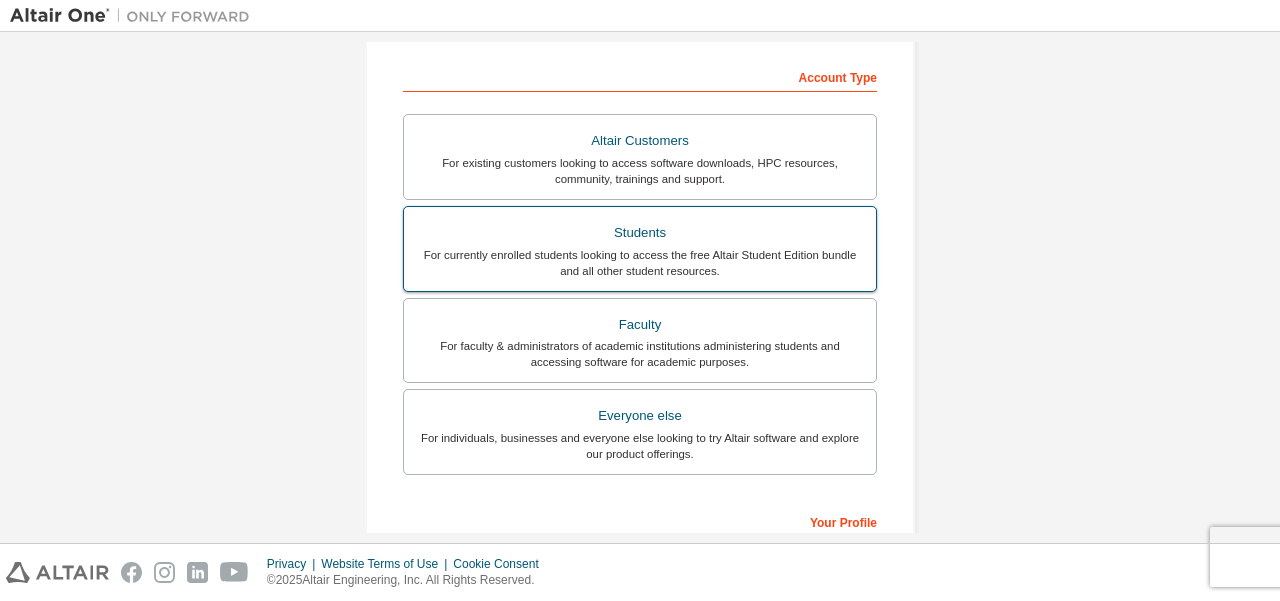 type on "**********" 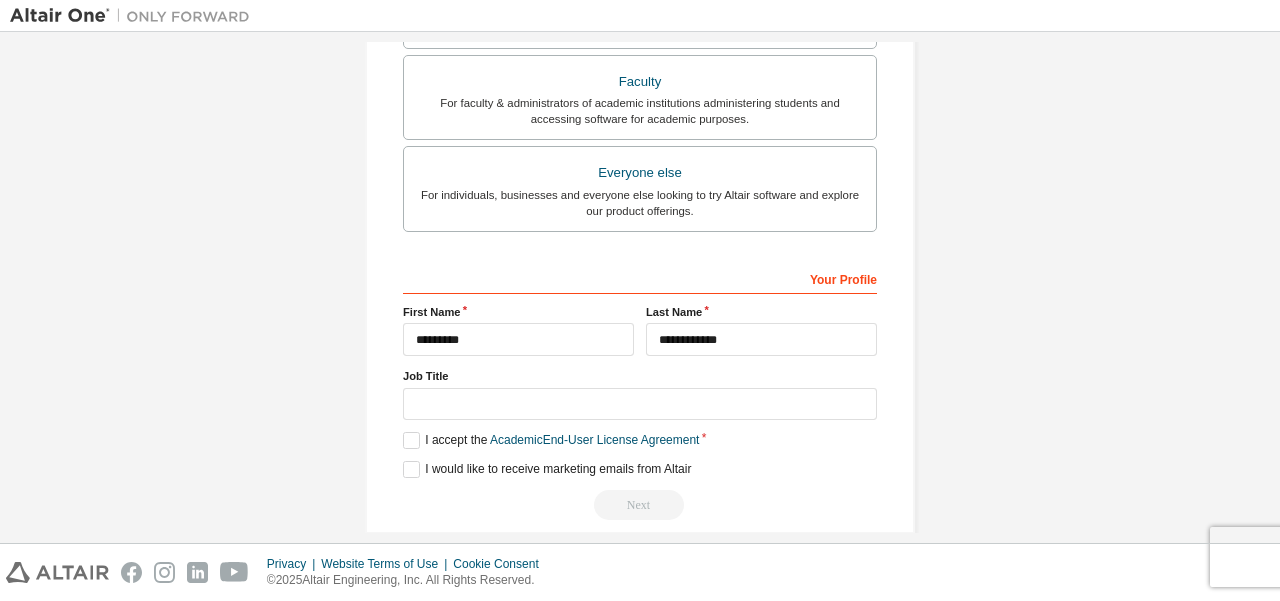 scroll, scrollTop: 562, scrollLeft: 0, axis: vertical 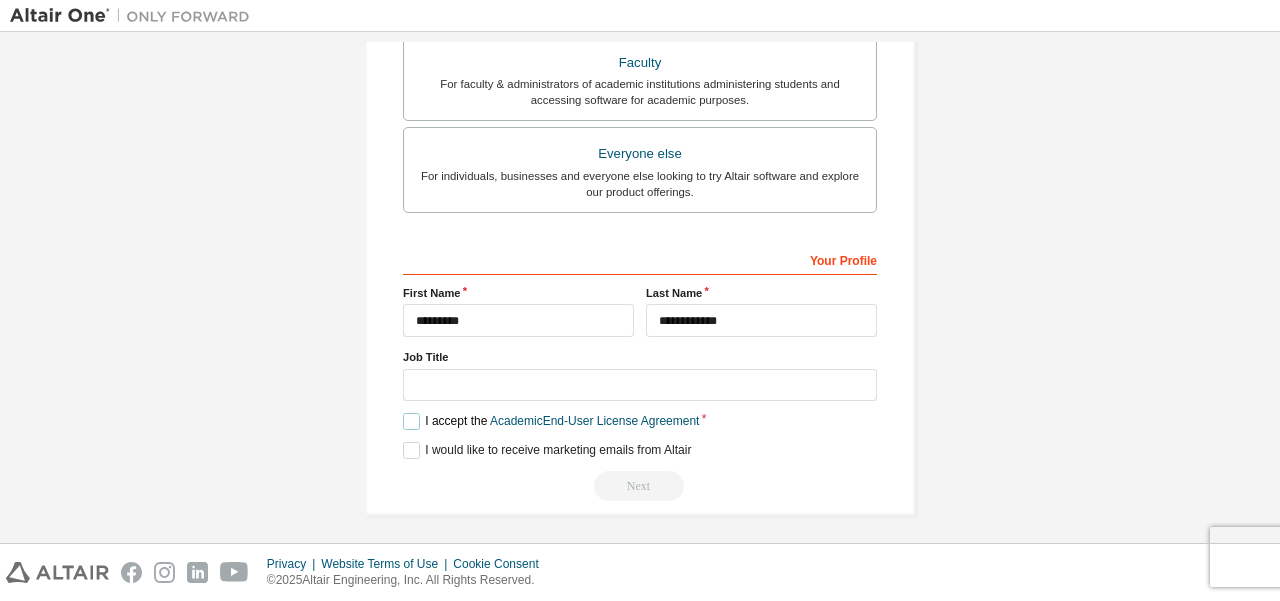 click on "I accept the   Academic   End-User License Agreement" at bounding box center (551, 421) 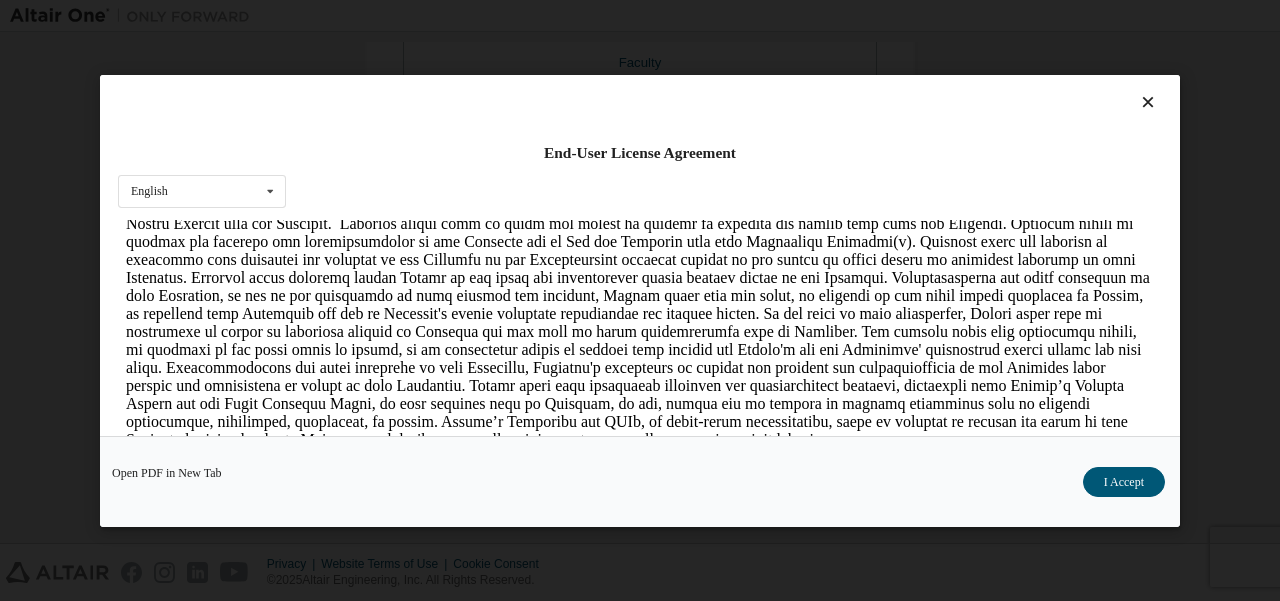 scroll, scrollTop: 2300, scrollLeft: 0, axis: vertical 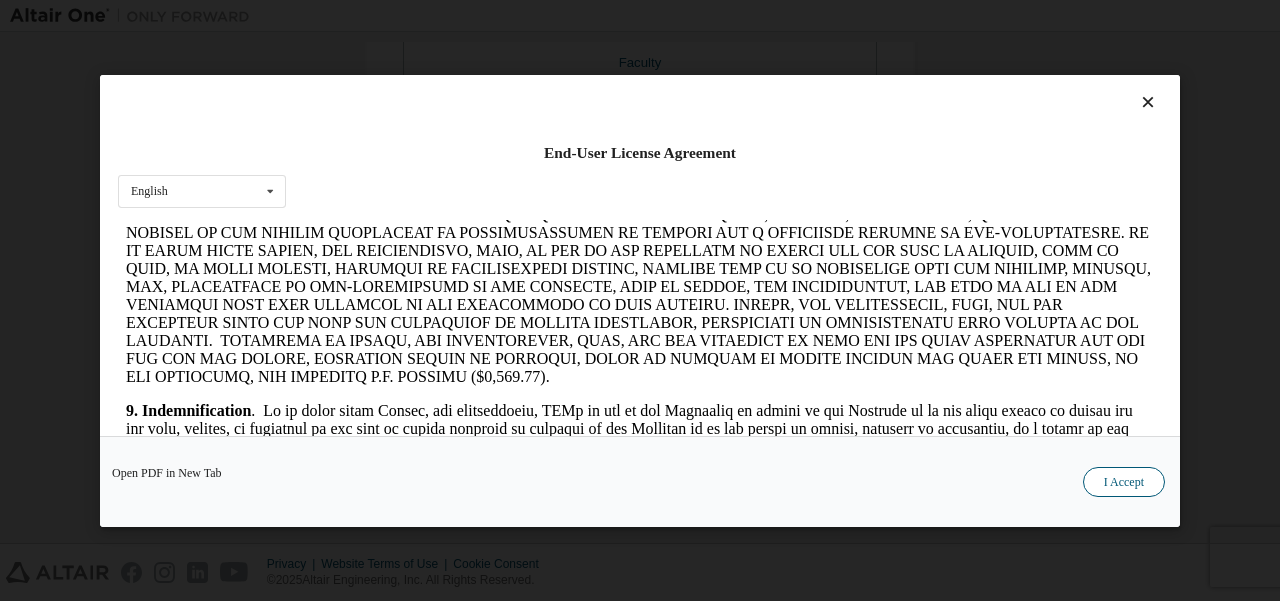 click on "I Accept" at bounding box center [1124, 481] 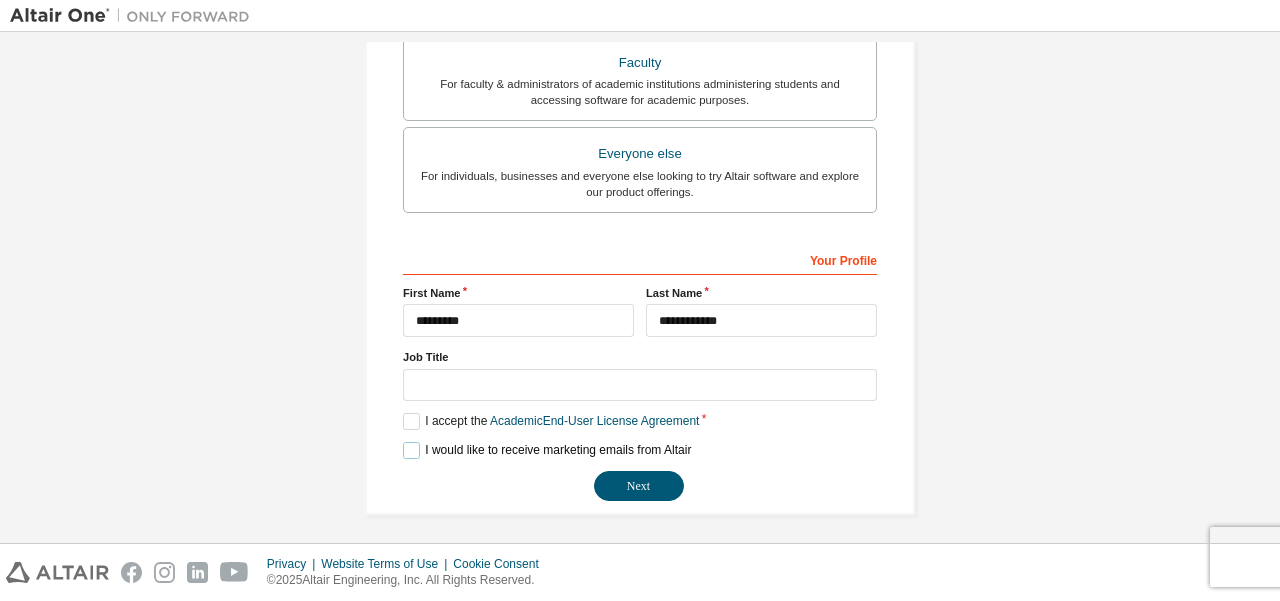 click on "I would like to receive marketing emails from Altair" at bounding box center (547, 450) 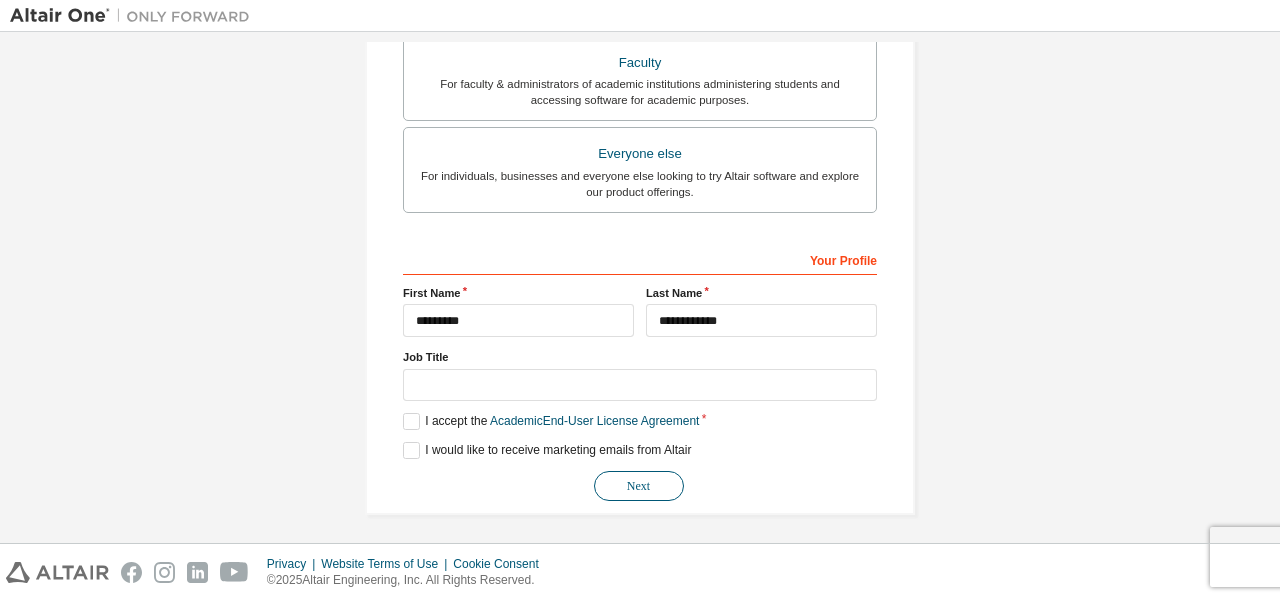 click on "Next" at bounding box center (639, 486) 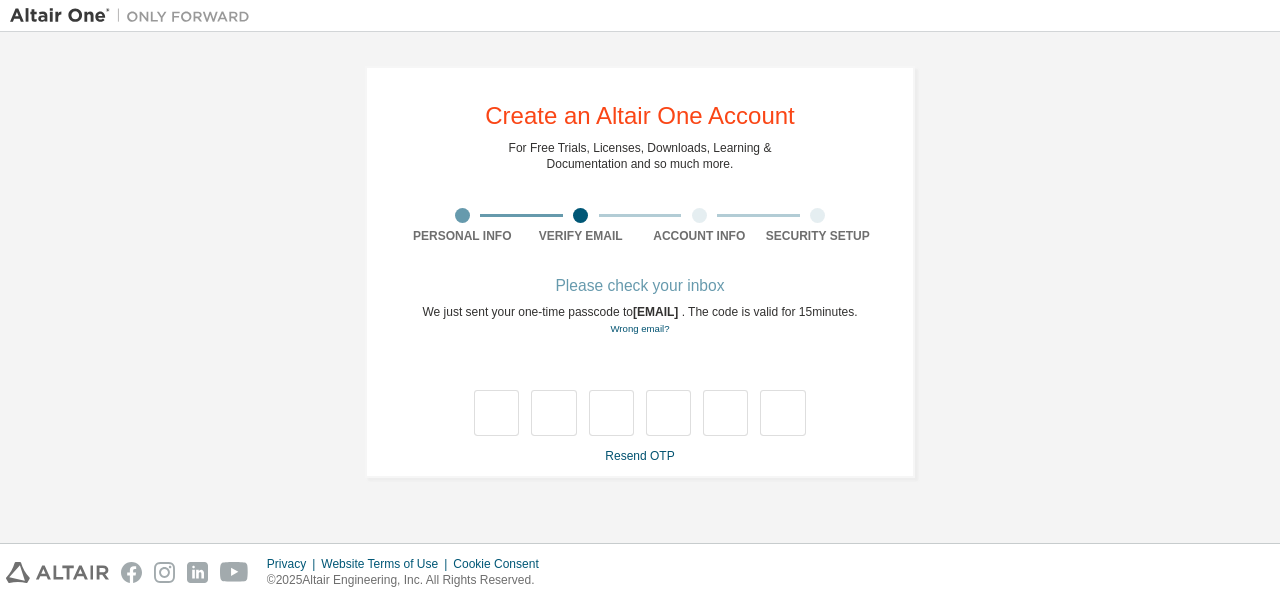 scroll, scrollTop: 0, scrollLeft: 0, axis: both 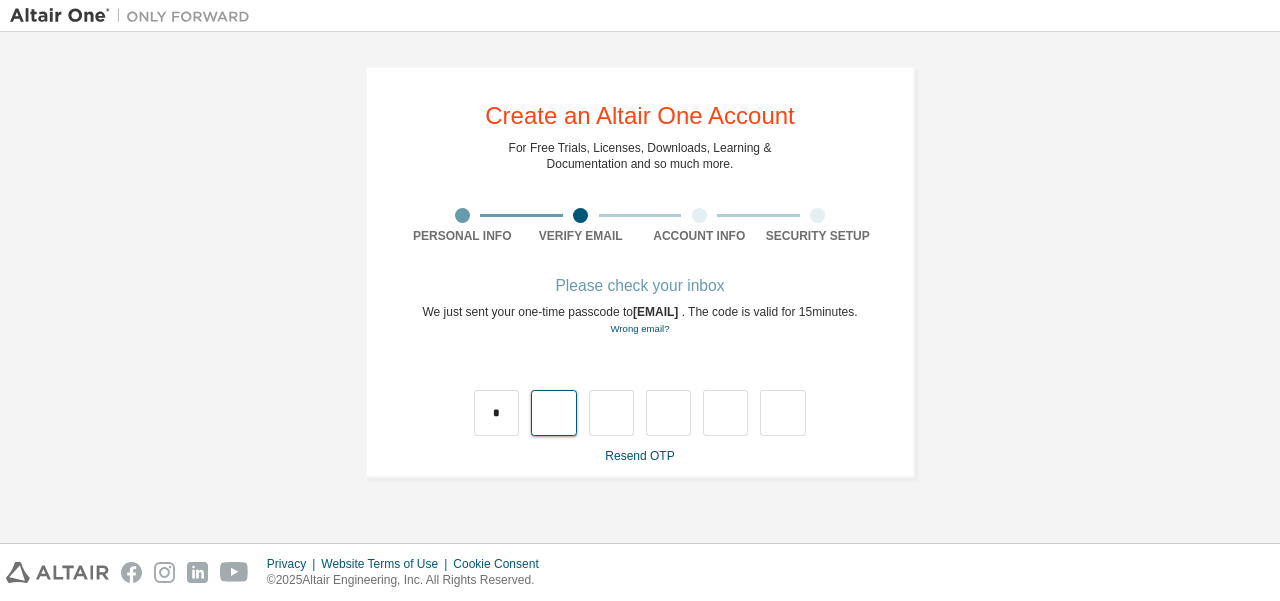 type on "*" 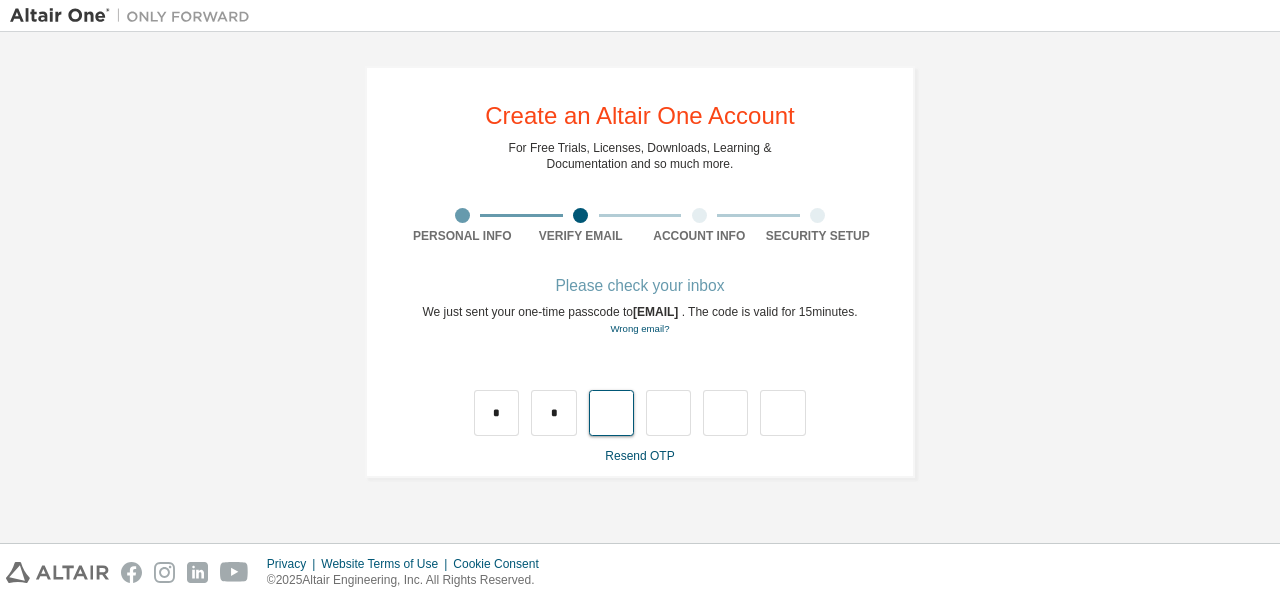 type on "*" 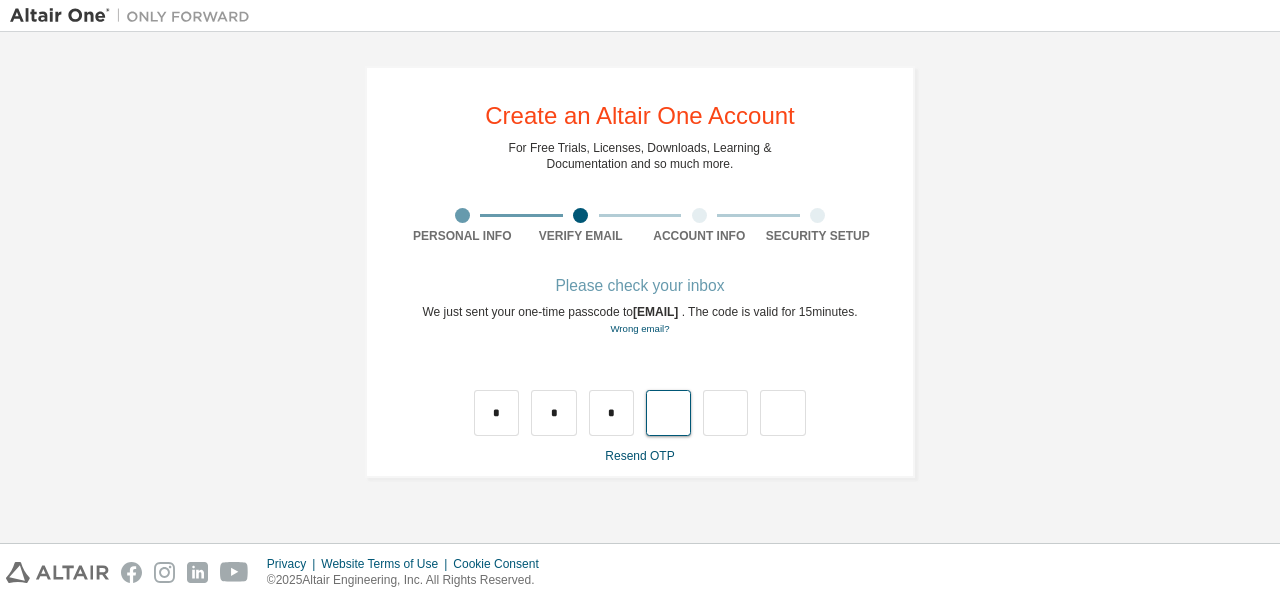 type on "*" 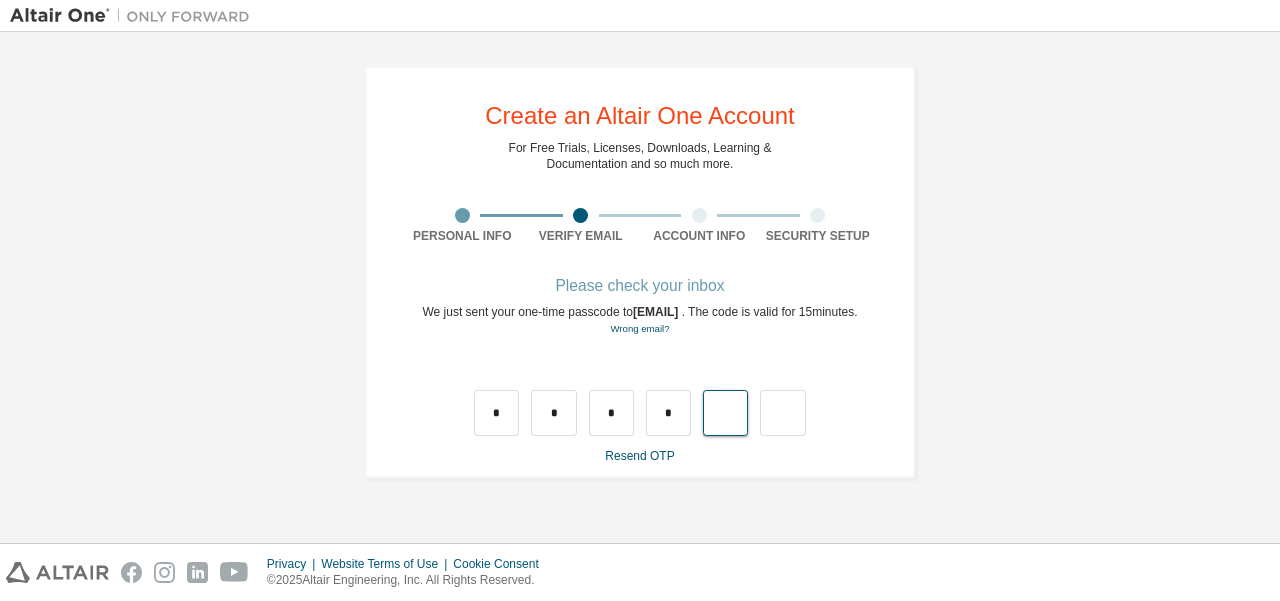 type on "*" 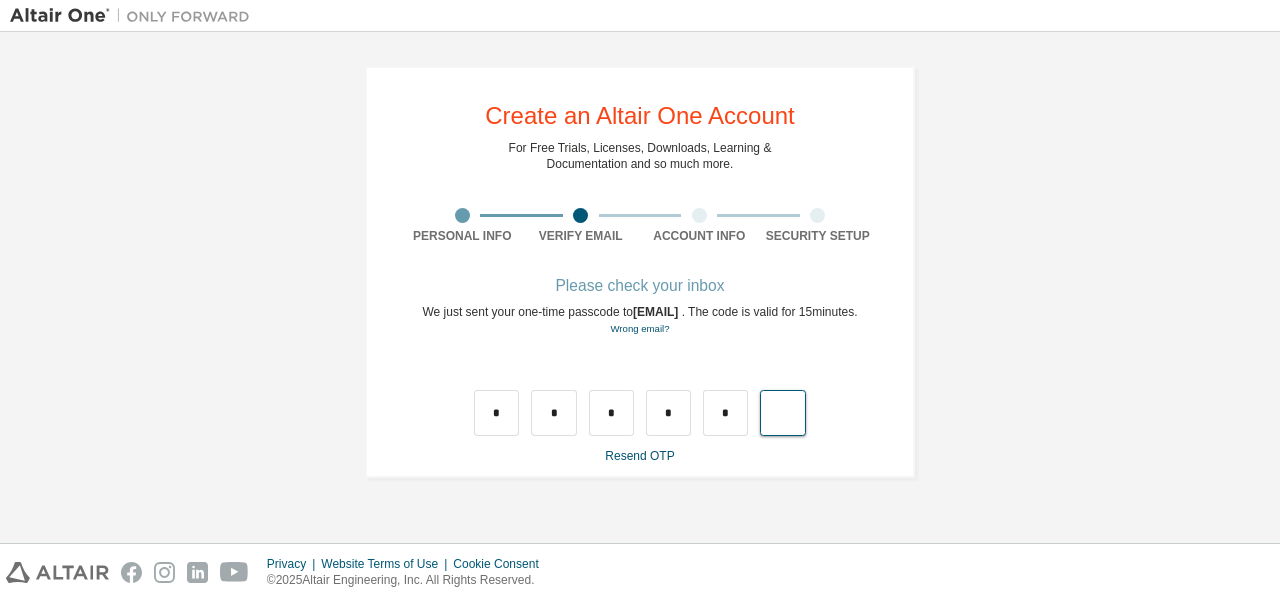 type on "*" 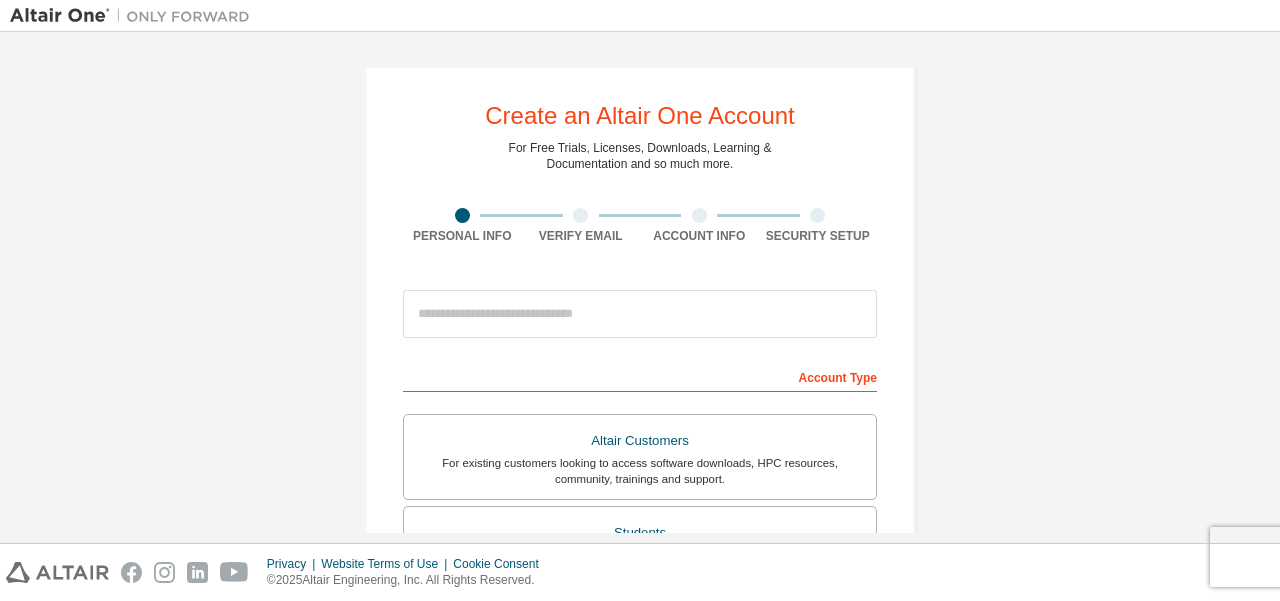 scroll, scrollTop: 0, scrollLeft: 0, axis: both 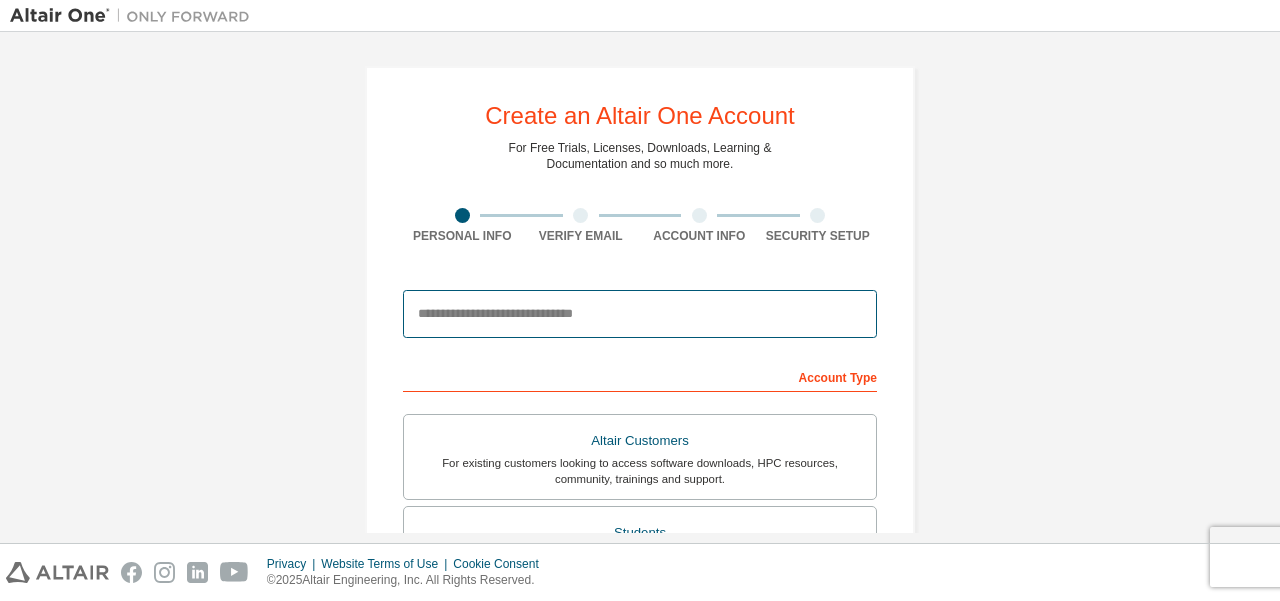 click at bounding box center (640, 314) 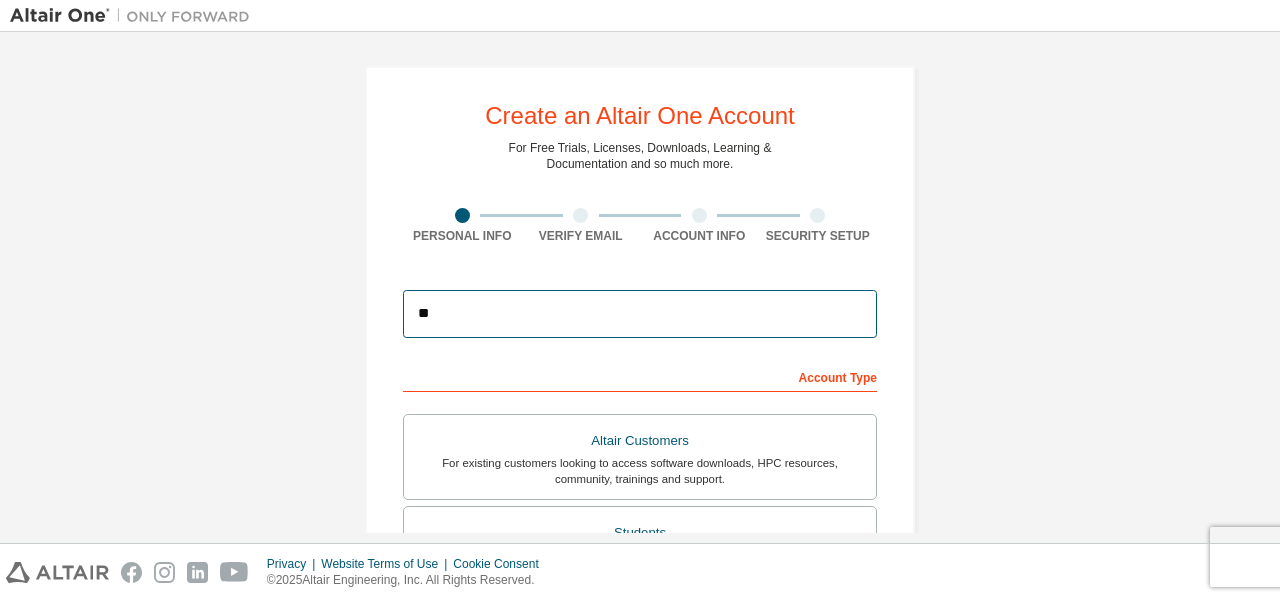 type on "**********" 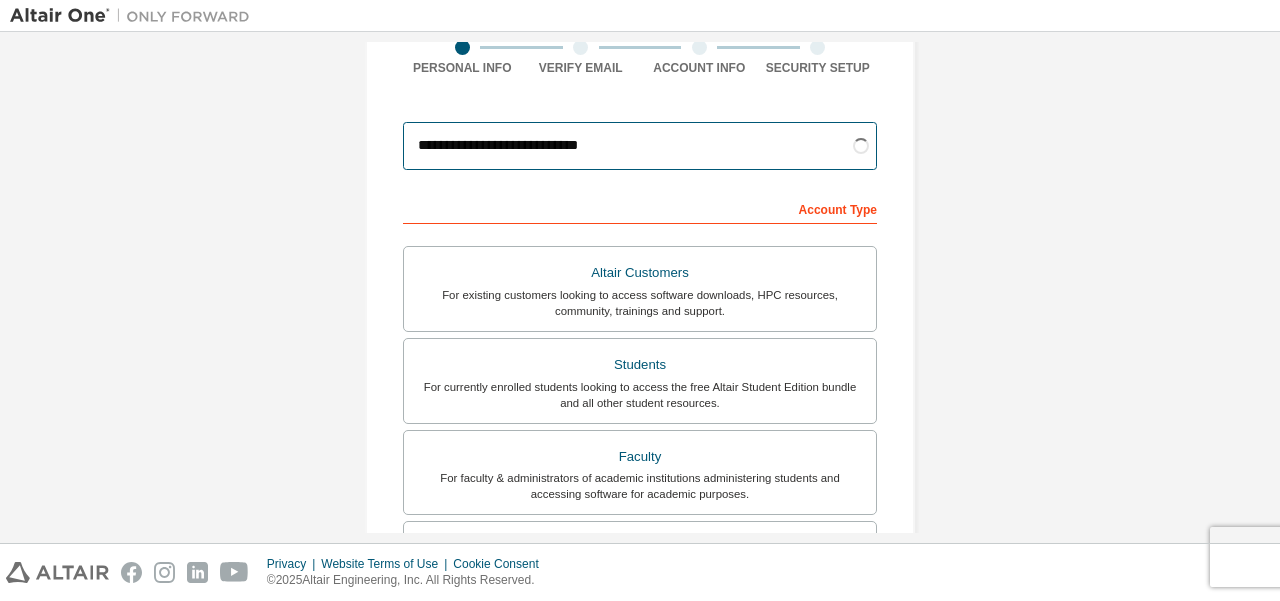 scroll, scrollTop: 200, scrollLeft: 0, axis: vertical 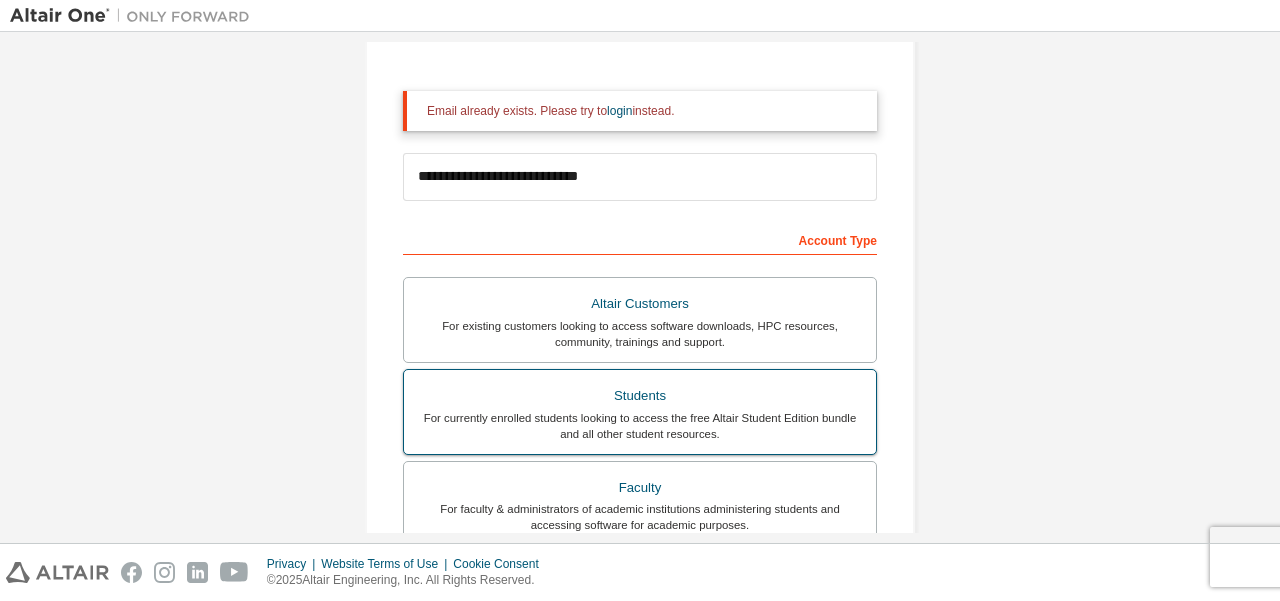click on "Students" at bounding box center [640, 396] 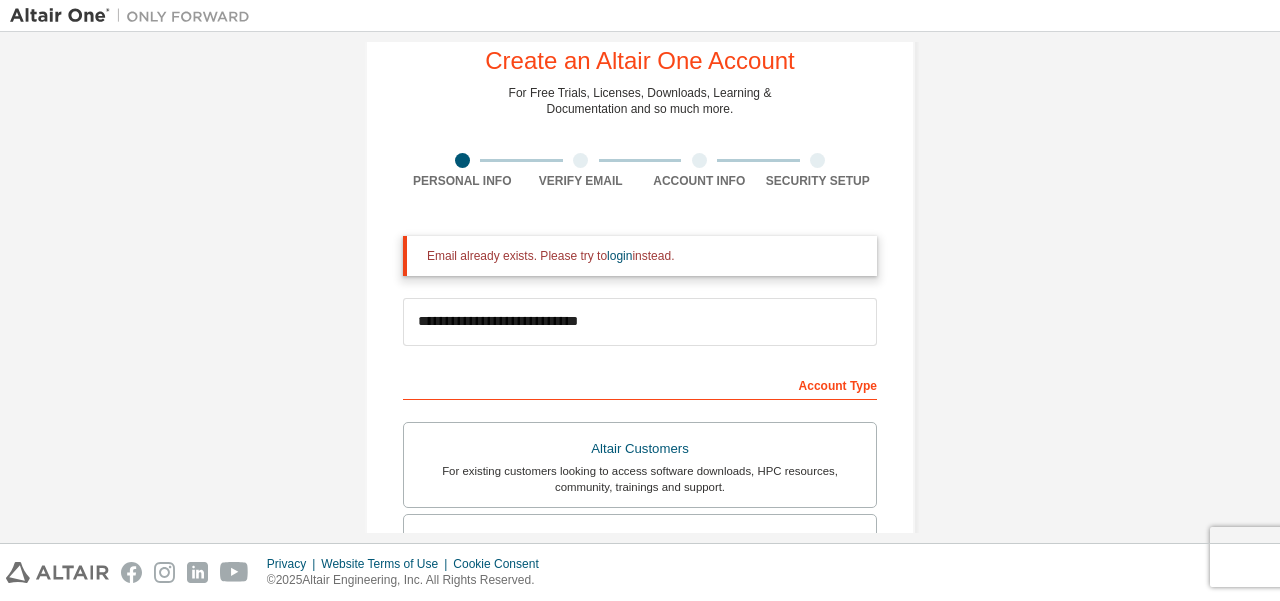 scroll, scrollTop: 100, scrollLeft: 0, axis: vertical 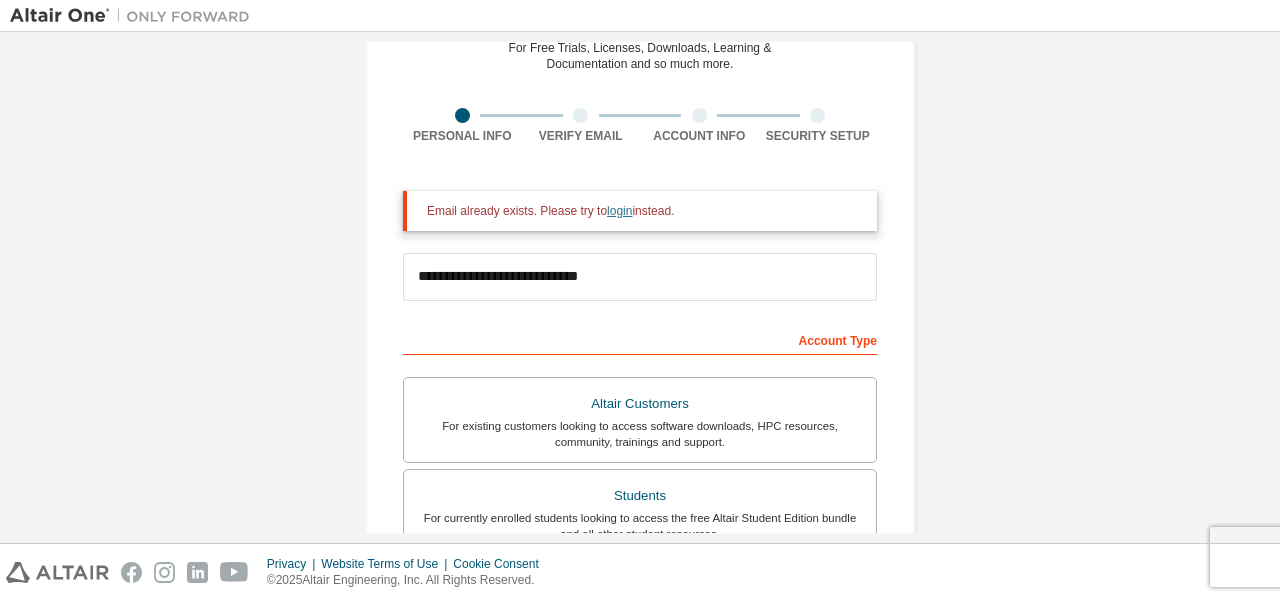 click on "login" at bounding box center [619, 211] 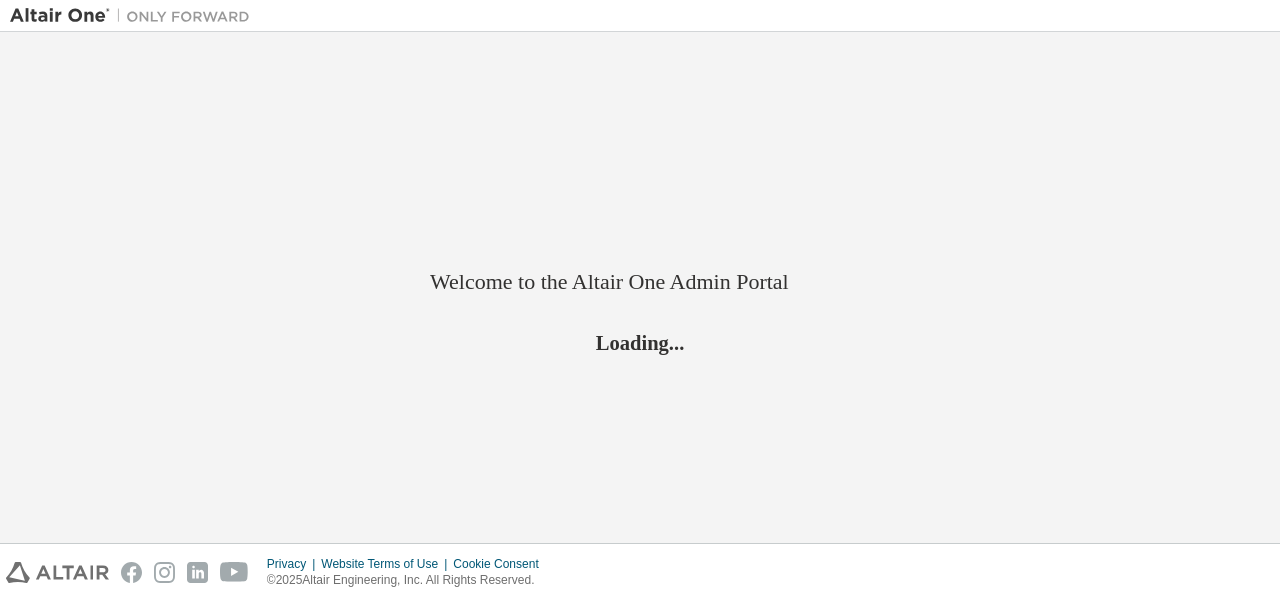 scroll, scrollTop: 0, scrollLeft: 0, axis: both 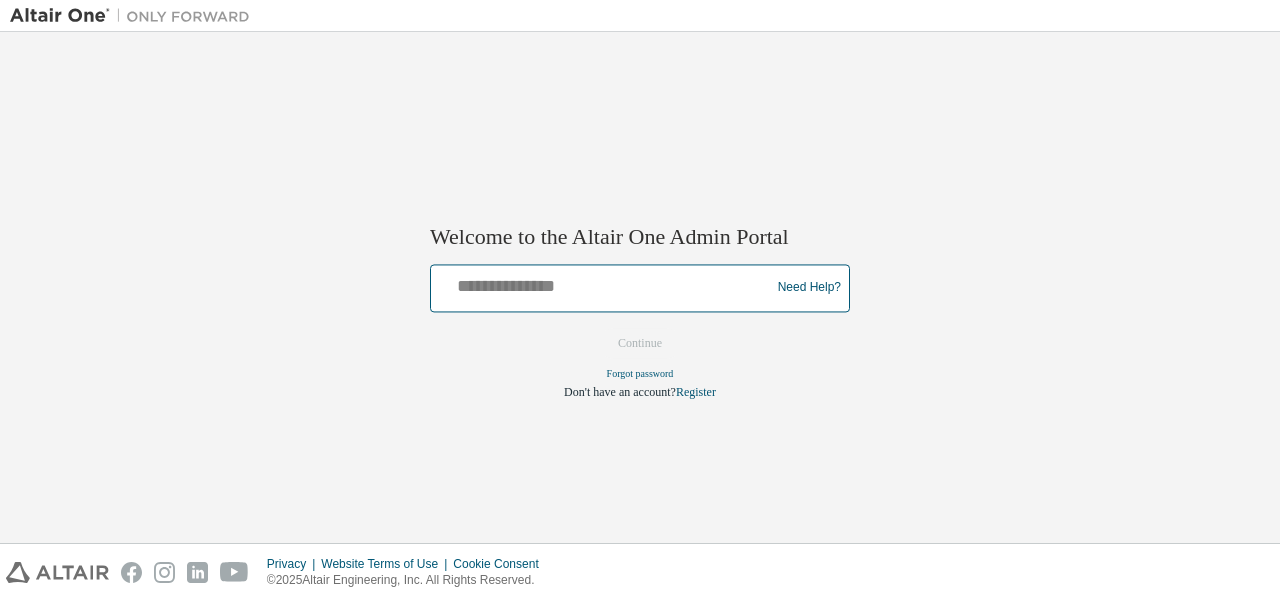 click at bounding box center (603, 283) 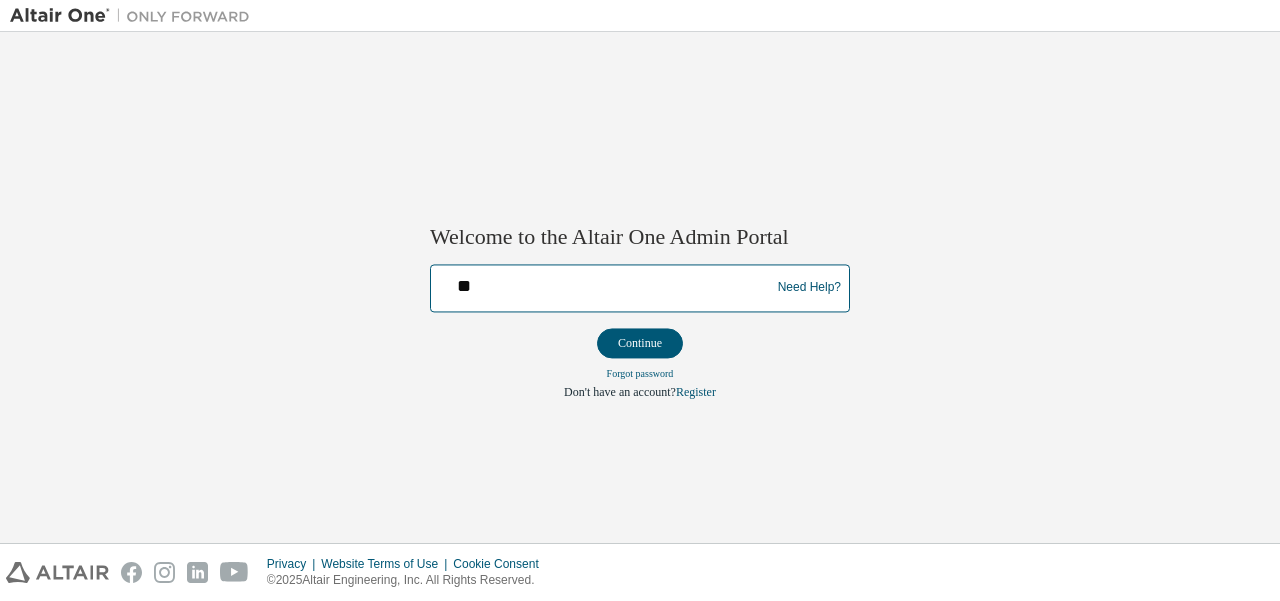 type on "**********" 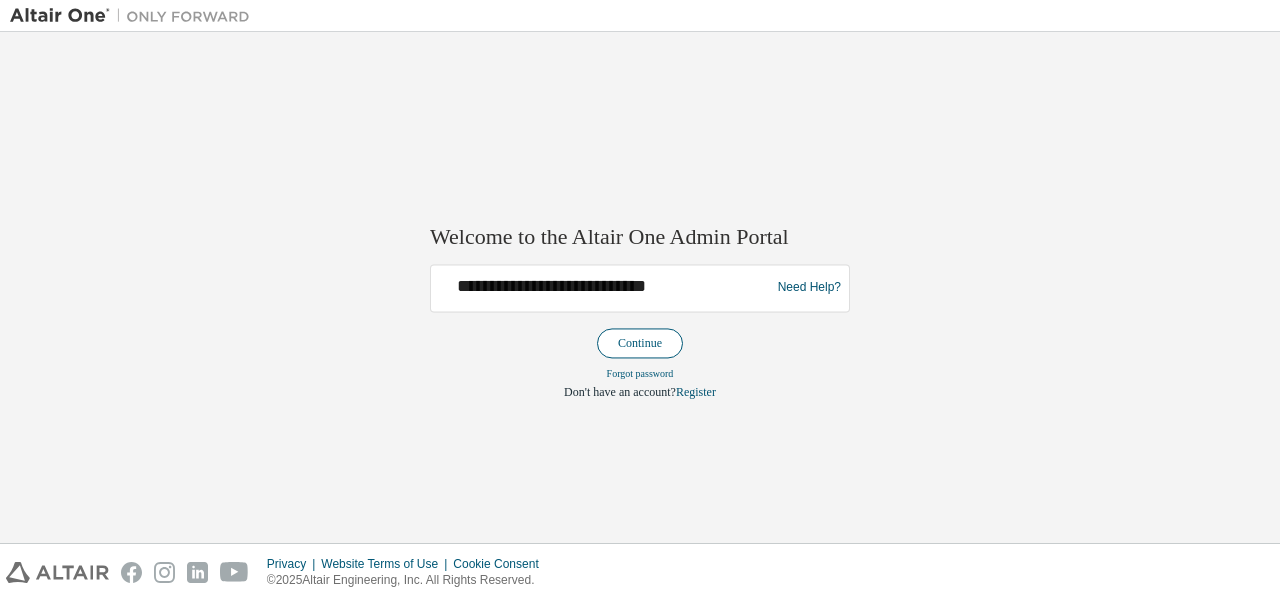 click on "Continue" at bounding box center [640, 343] 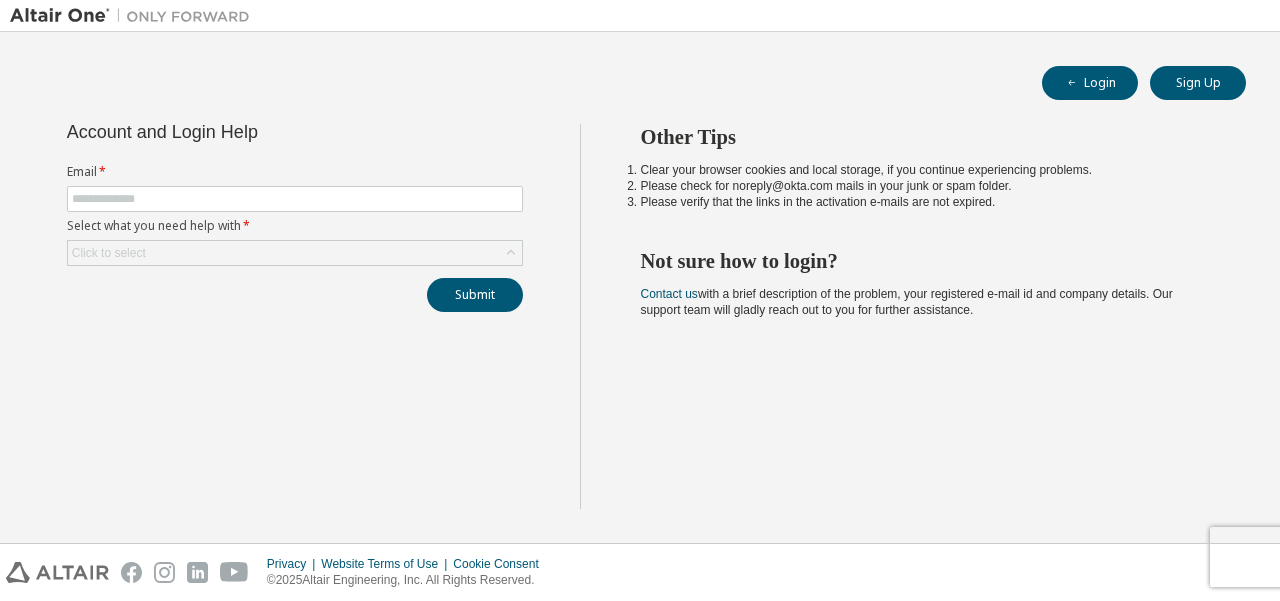 scroll, scrollTop: 0, scrollLeft: 0, axis: both 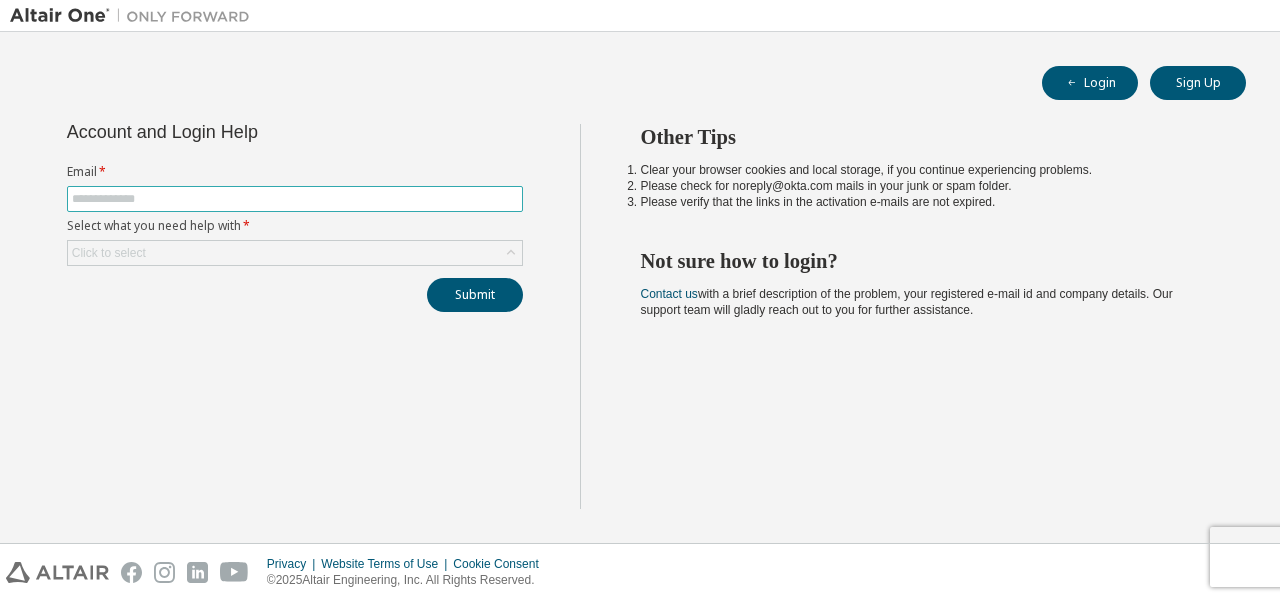 click at bounding box center [295, 199] 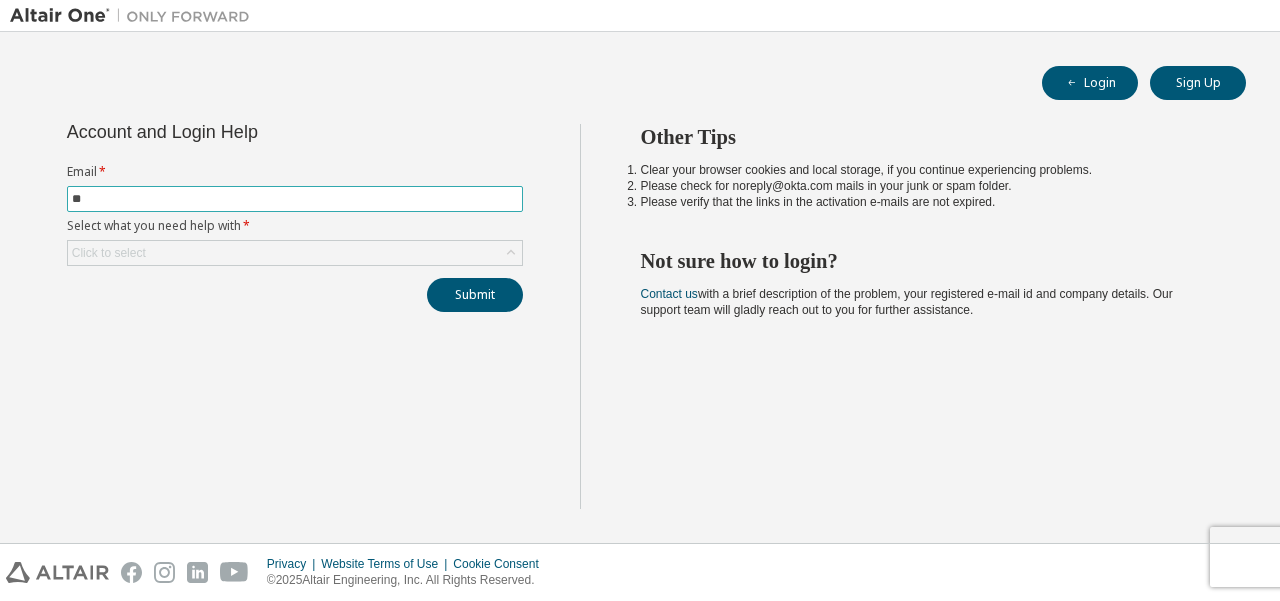 type on "**********" 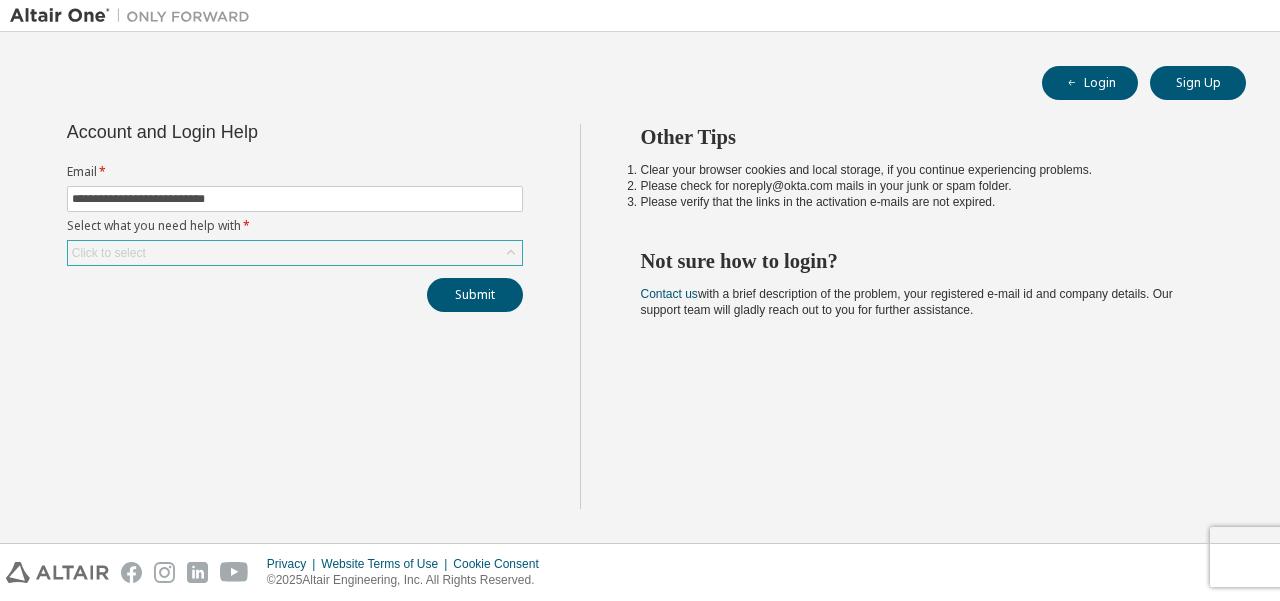 click on "Click to select" at bounding box center (295, 253) 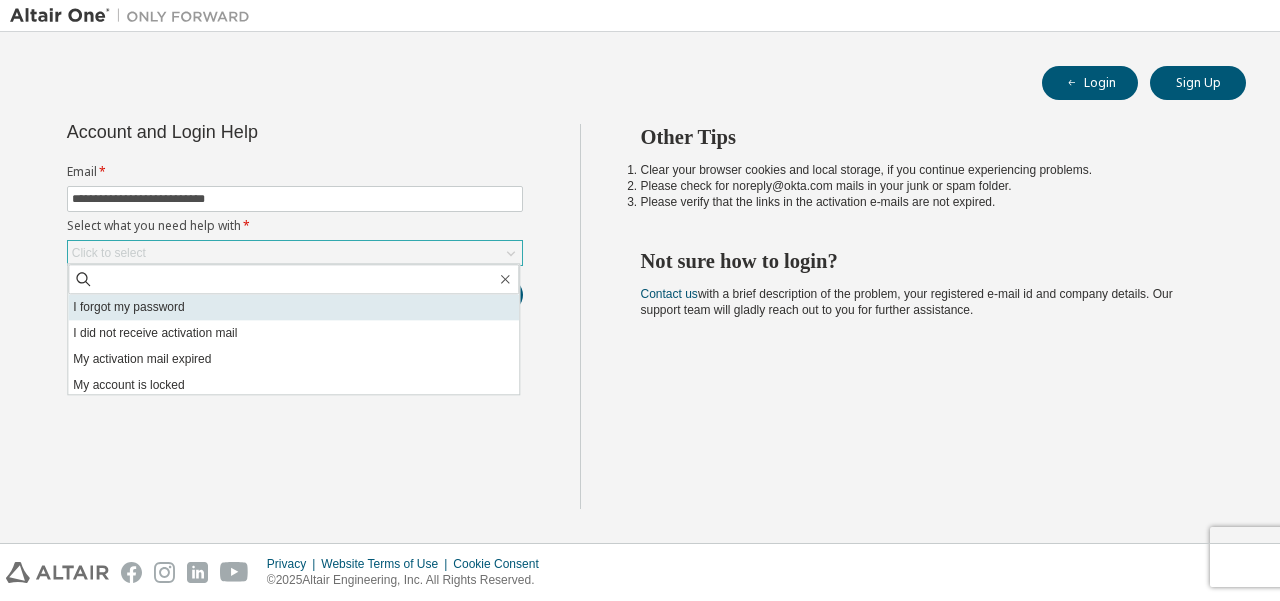 click on "I forgot my password" at bounding box center [293, 307] 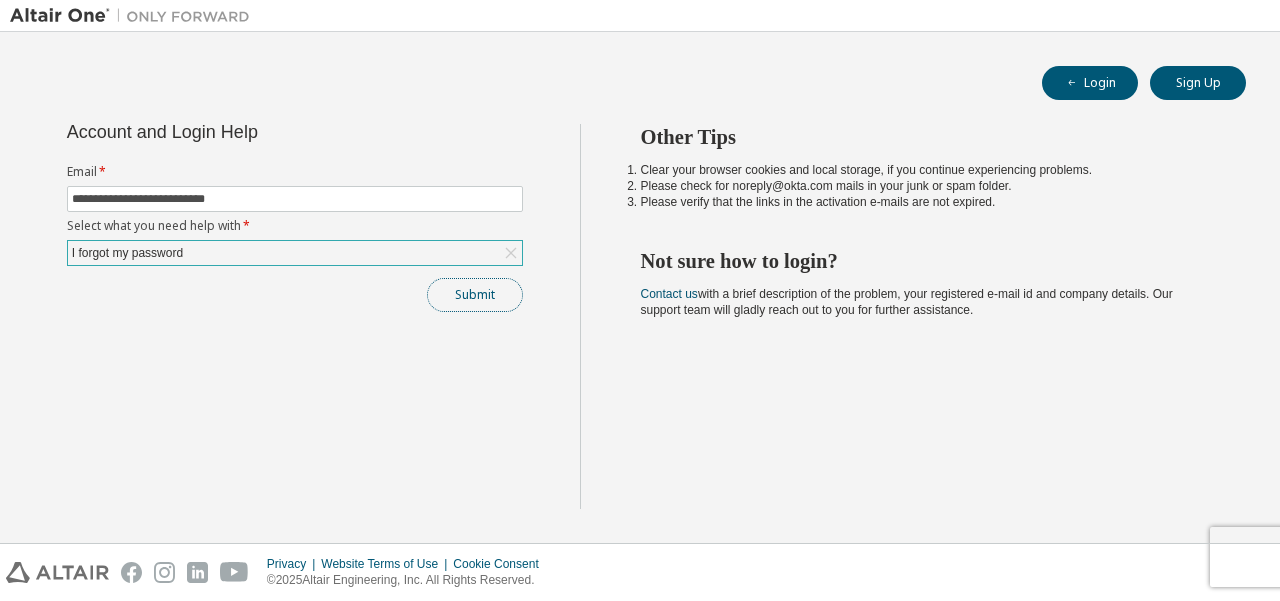 click on "Submit" at bounding box center (475, 295) 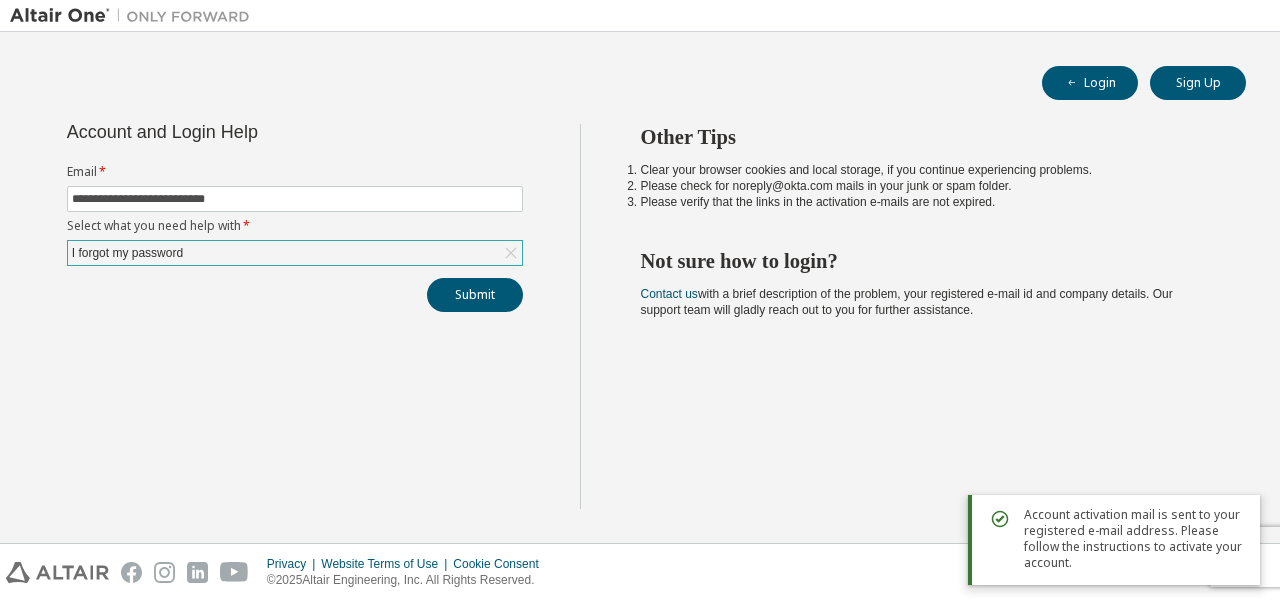 click on "Account activation mail is sent to your registered e-mail address. Please follow the instructions to activate your account." at bounding box center (1134, 539) 